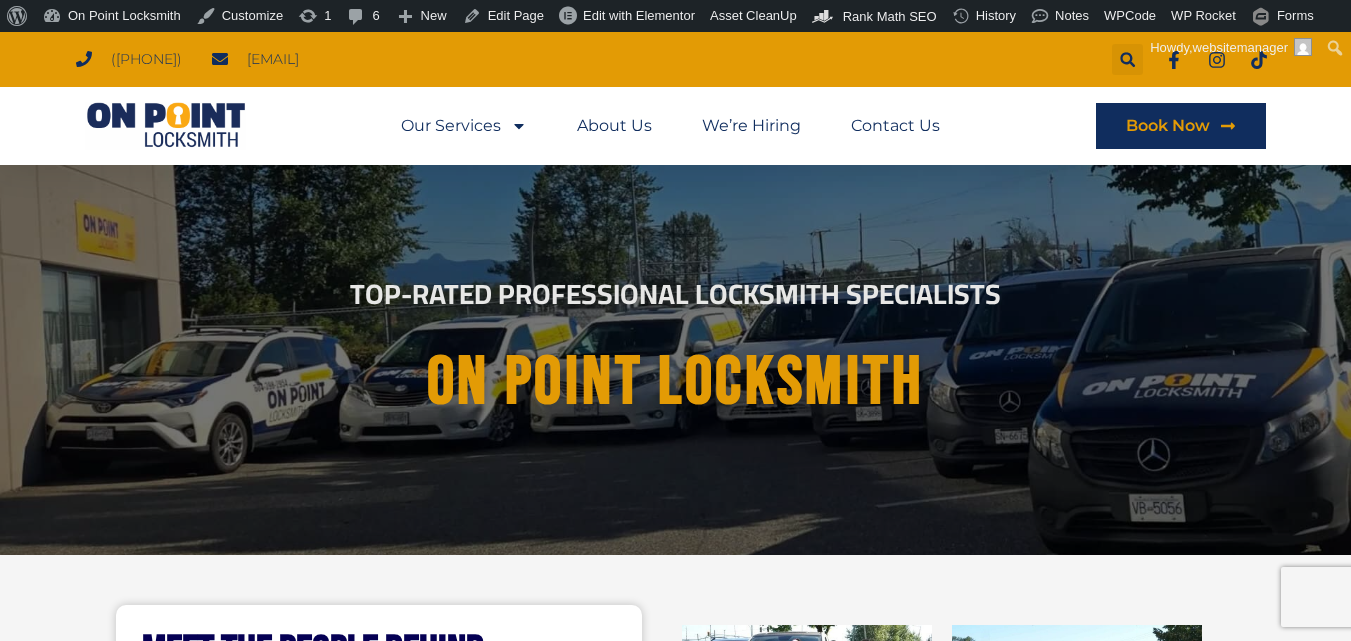 scroll, scrollTop: 0, scrollLeft: 0, axis: both 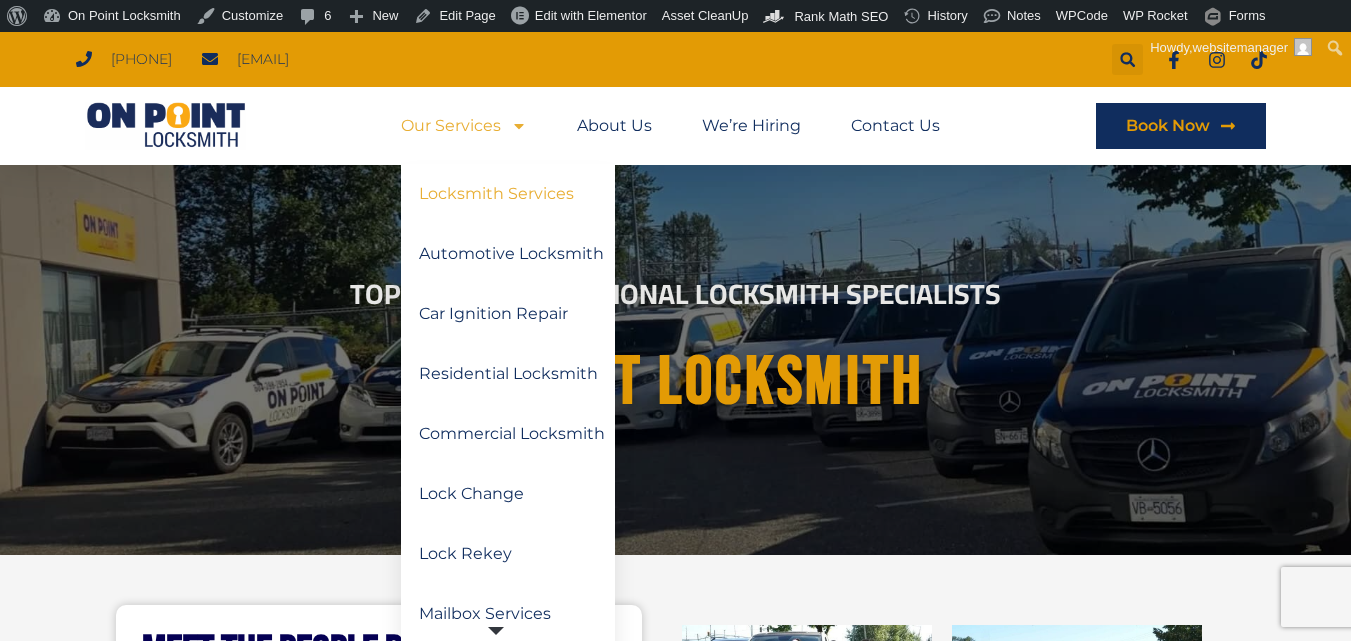 click on "Locksmith Services" 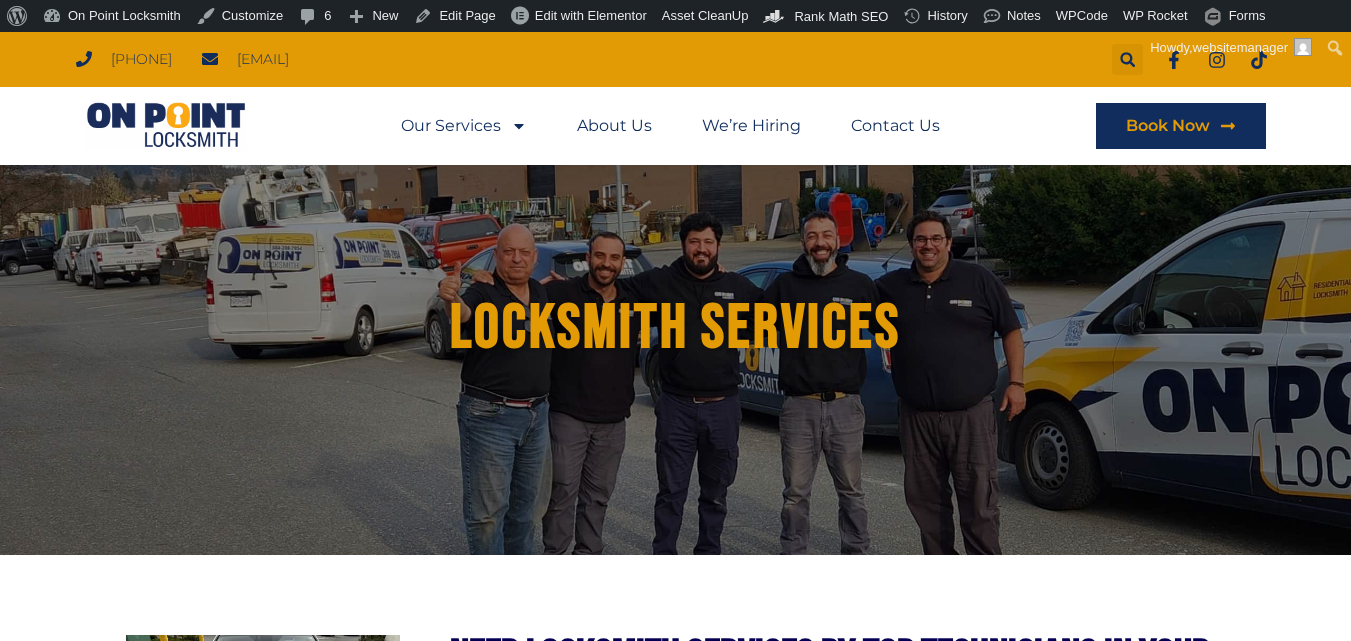 scroll, scrollTop: 0, scrollLeft: 0, axis: both 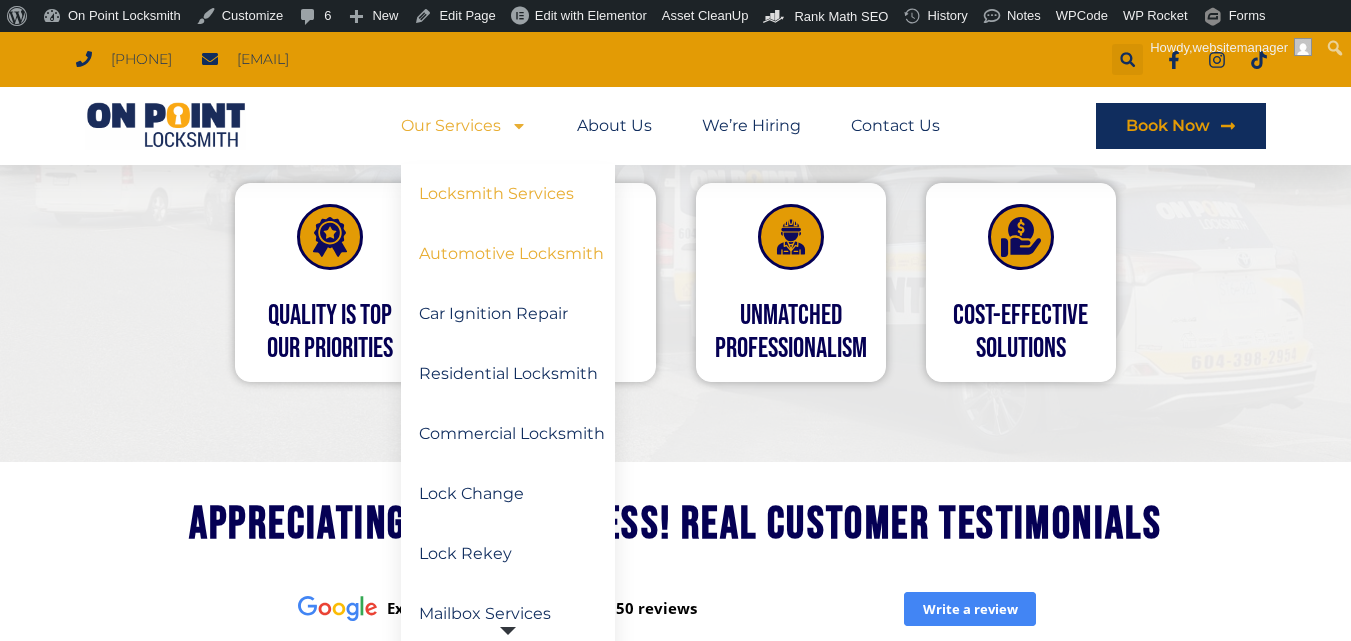click on "Automotive Locksmith" 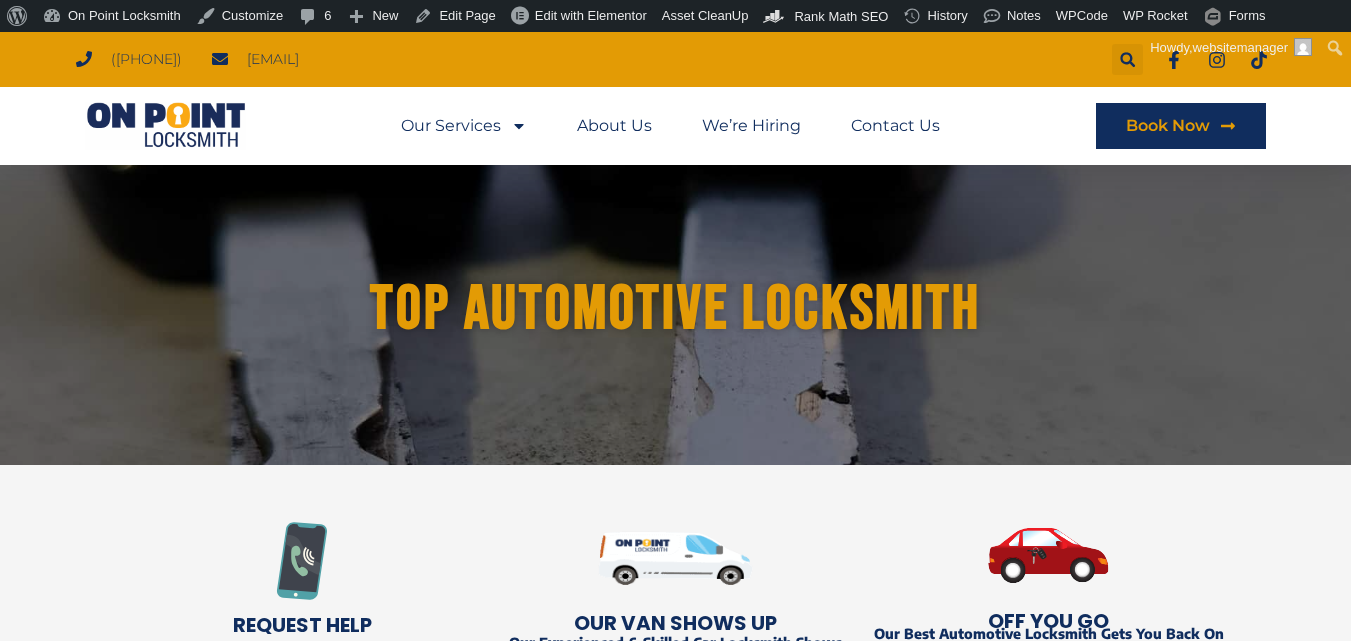 scroll, scrollTop: 0, scrollLeft: 0, axis: both 